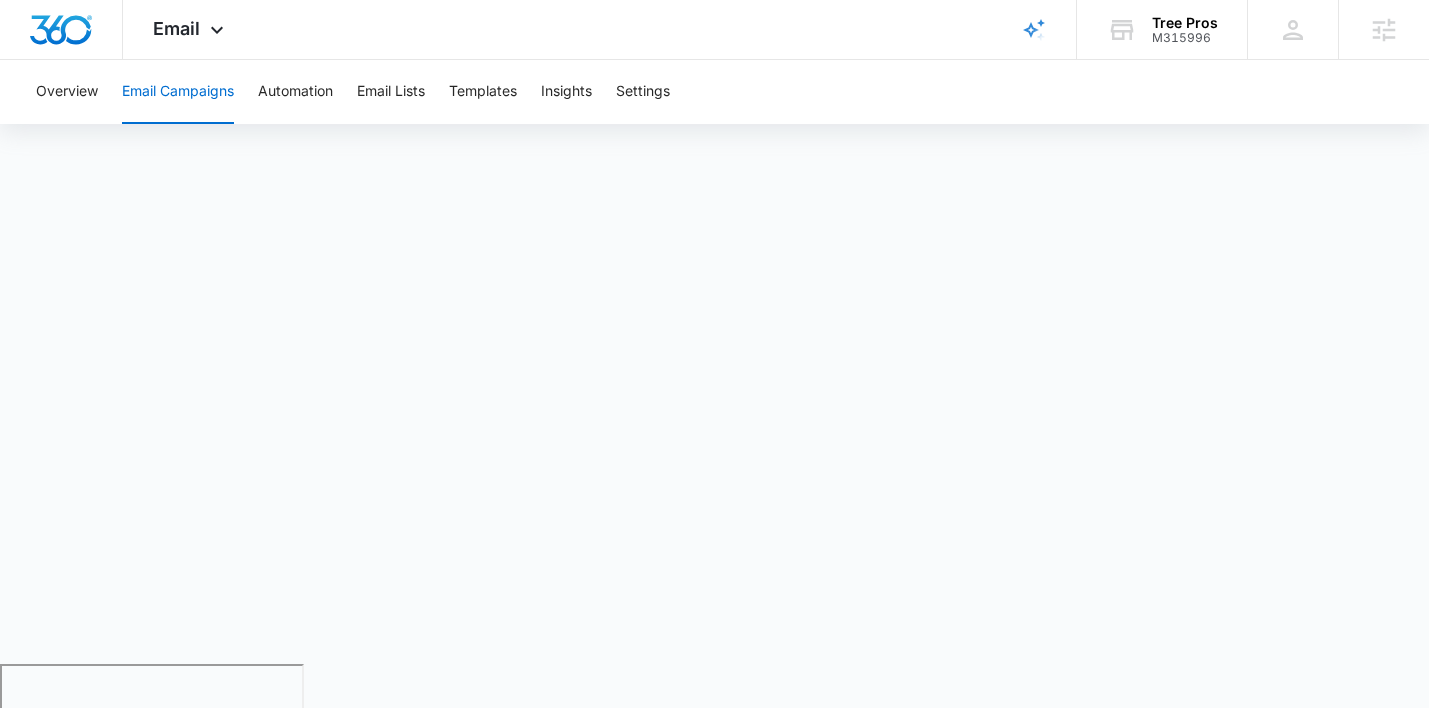 scroll, scrollTop: 0, scrollLeft: 0, axis: both 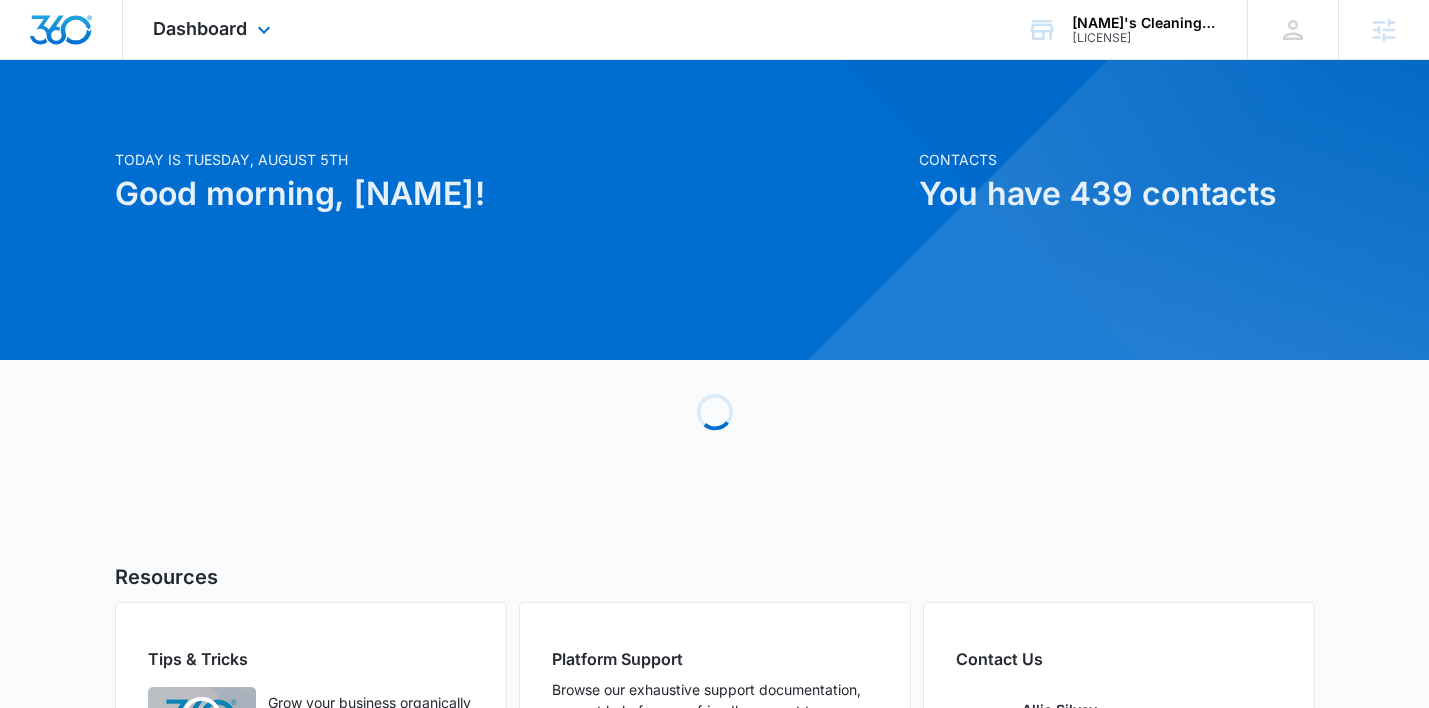 click on "Dashboard Apps Reputation Forms CRM Email Social POS Content Ads Intelligence Files Brand Settings" at bounding box center [214, 29] 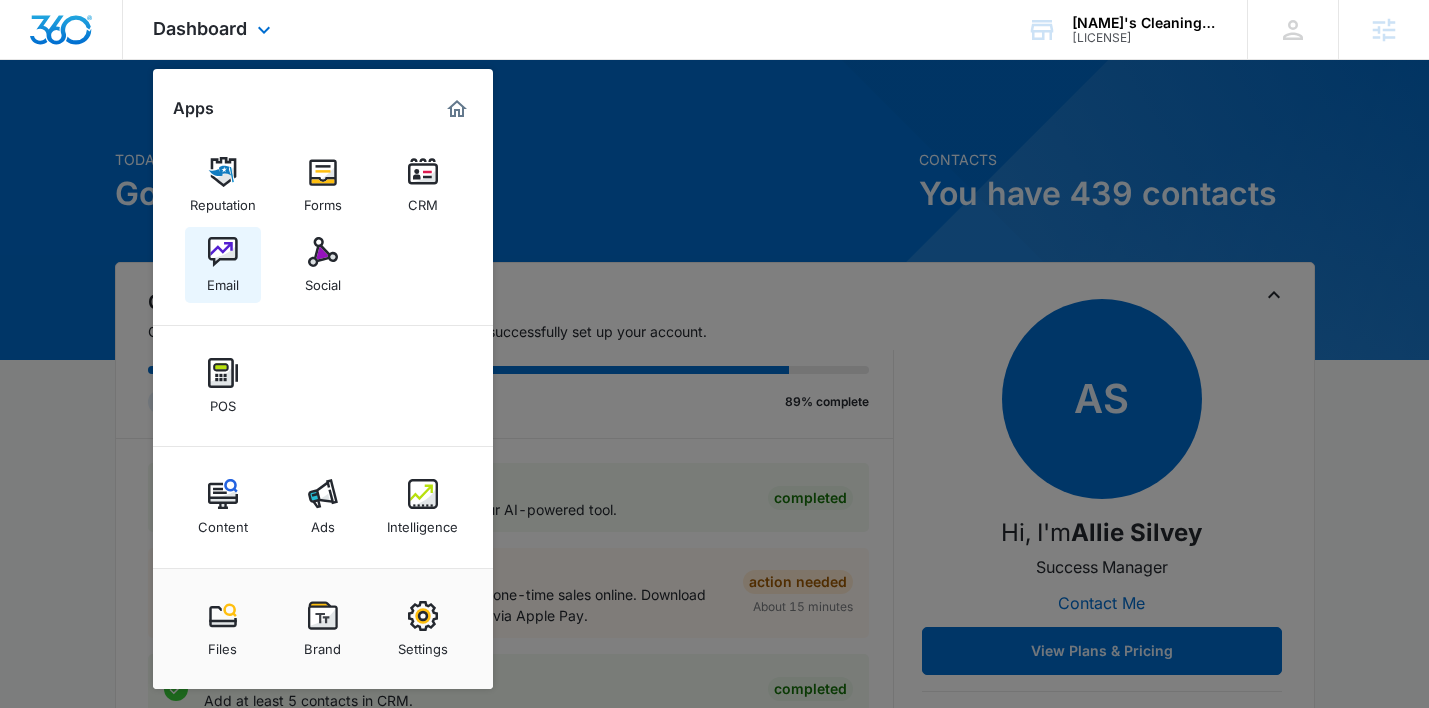 click on "Email" at bounding box center (223, 265) 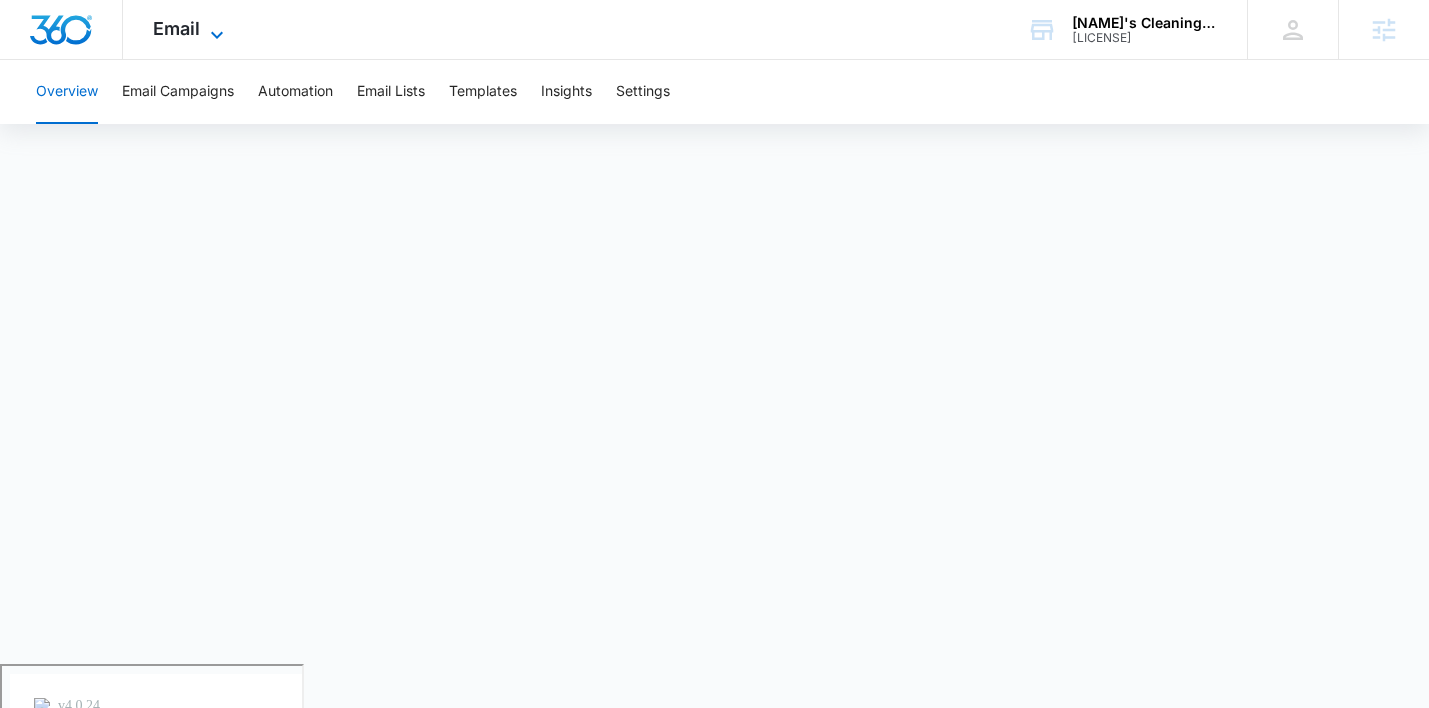 click on "Email" at bounding box center (176, 28) 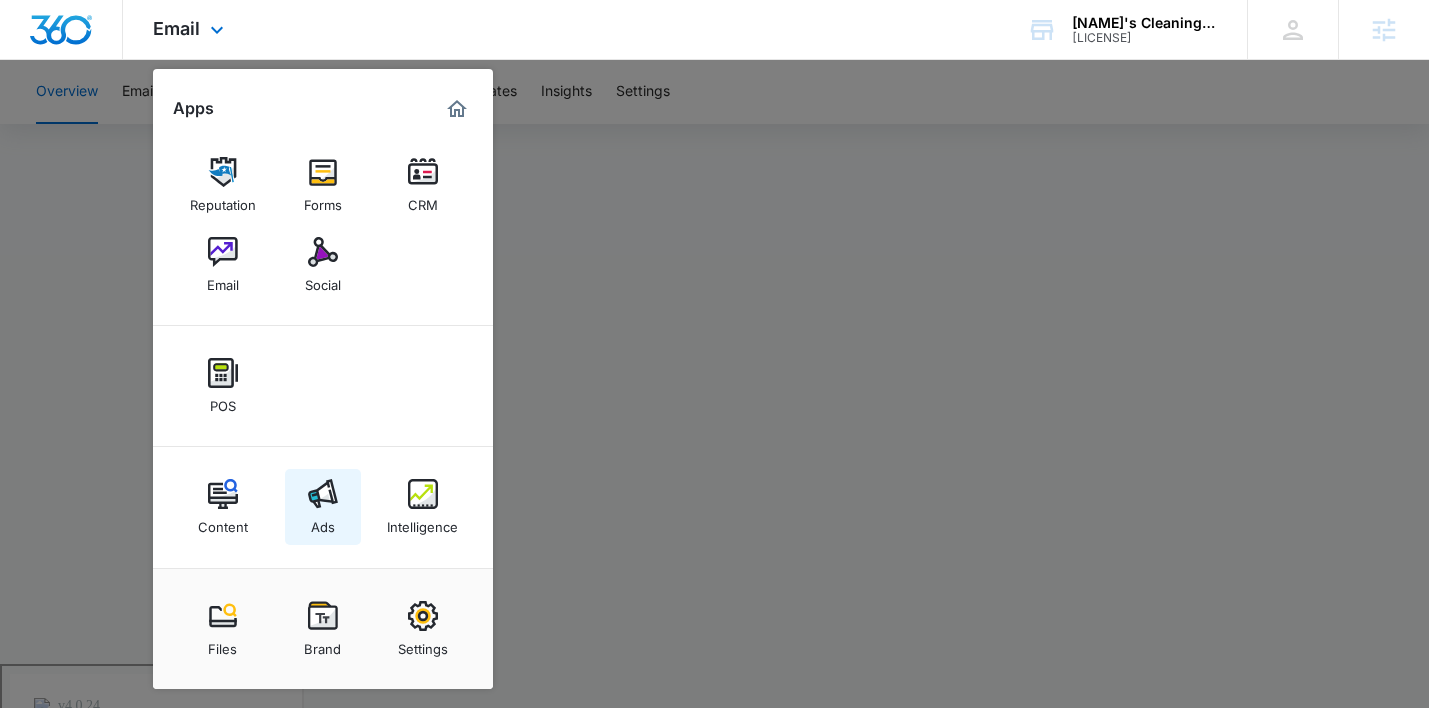 click at bounding box center [323, 494] 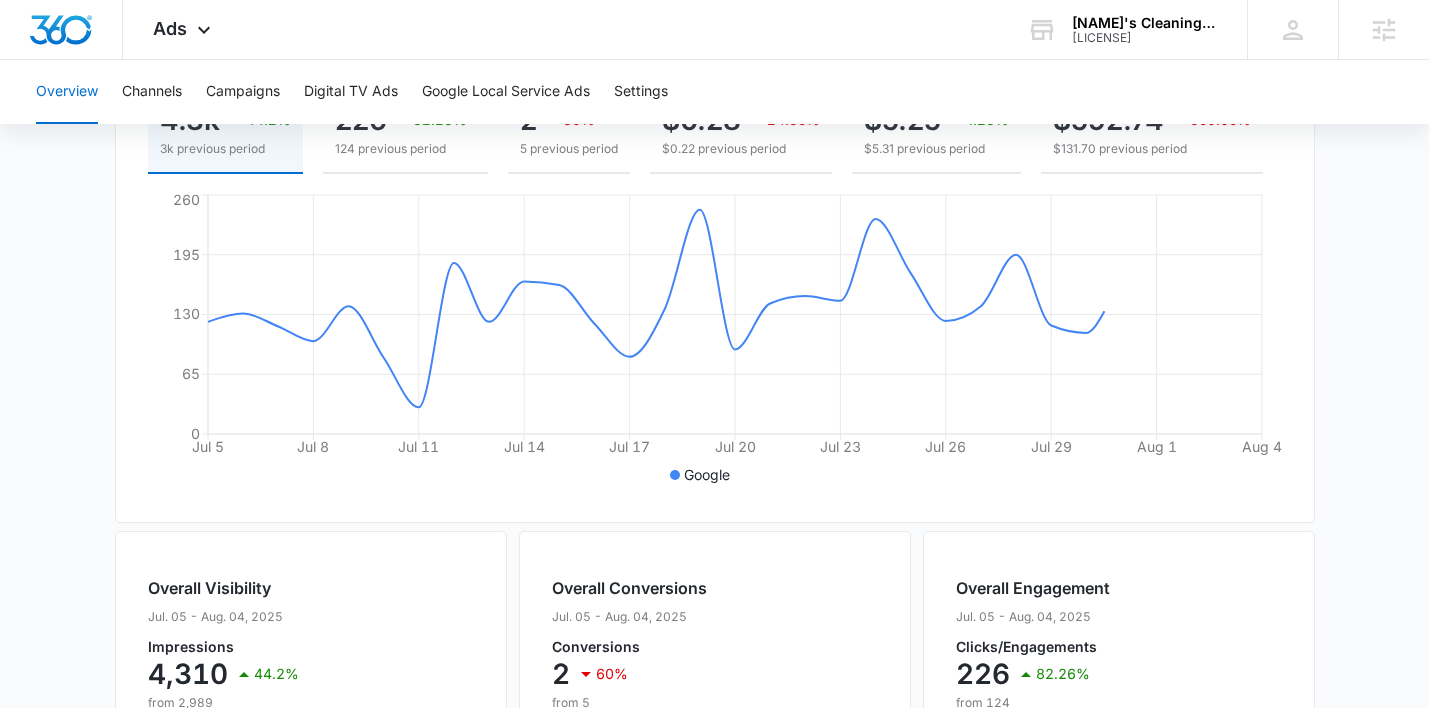 scroll, scrollTop: 345, scrollLeft: 0, axis: vertical 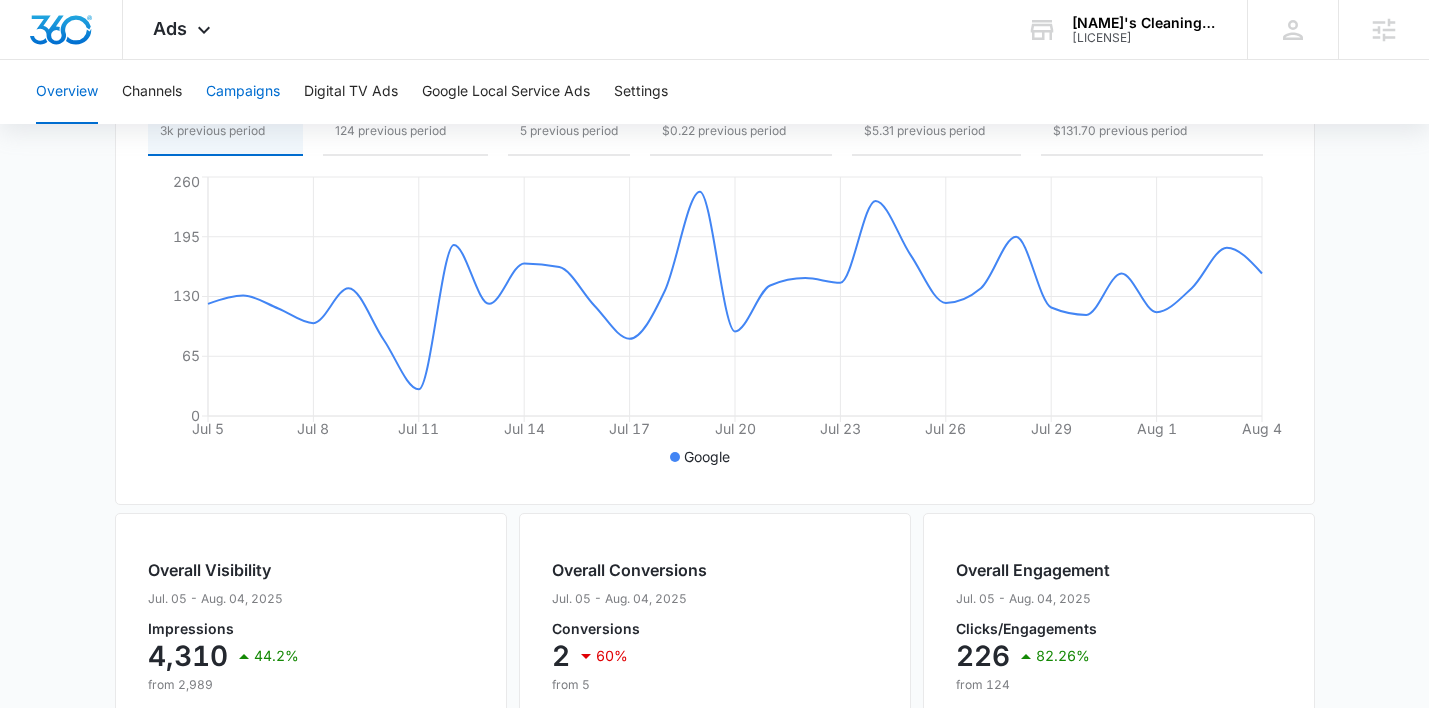 click on "Campaigns" at bounding box center (243, 92) 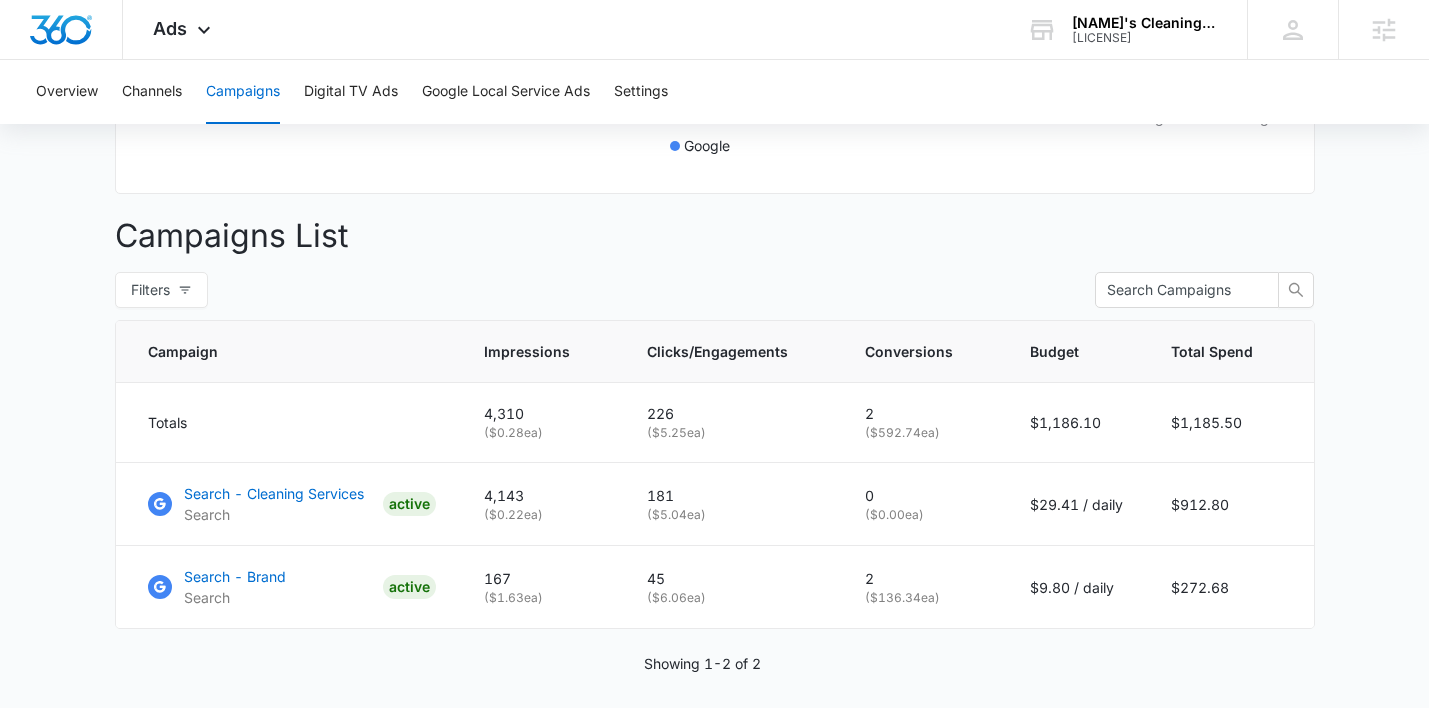 scroll, scrollTop: 718, scrollLeft: 0, axis: vertical 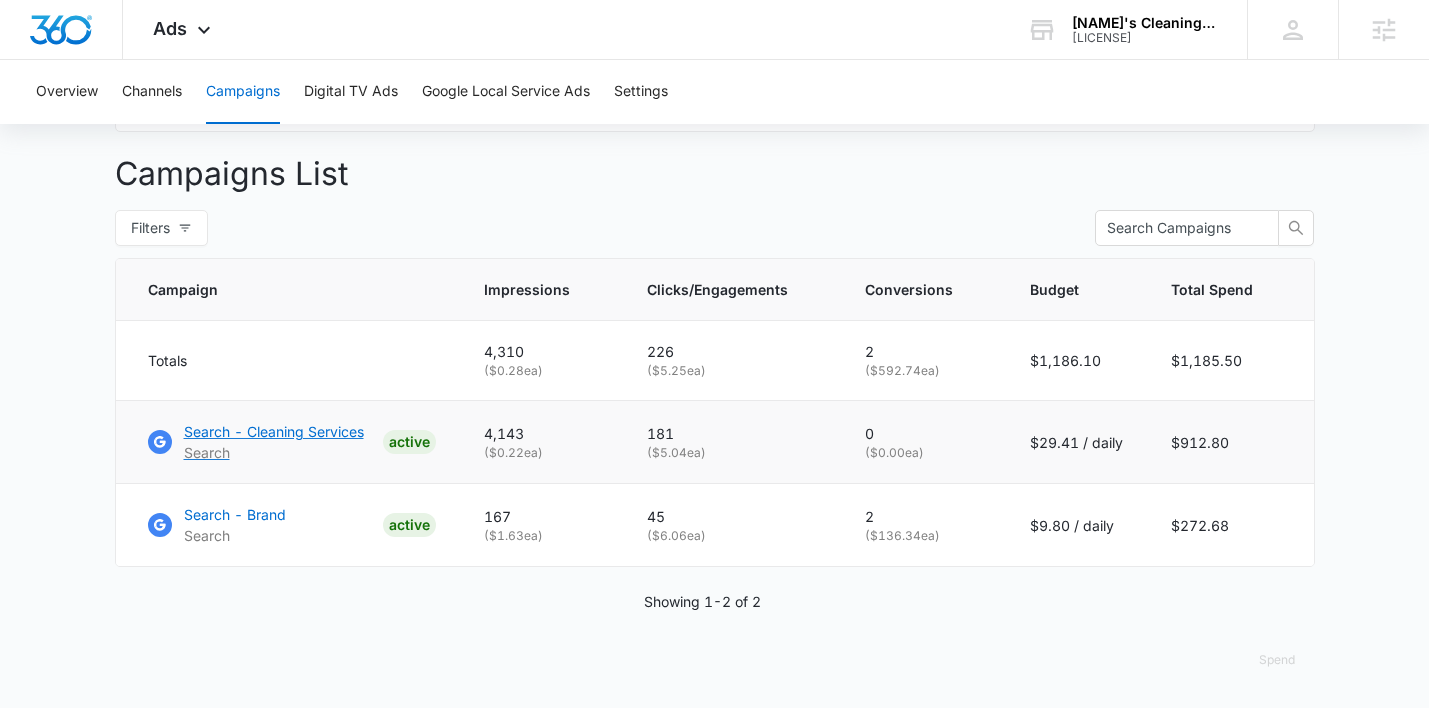 click on "Search - Cleaning Services" at bounding box center (274, 431) 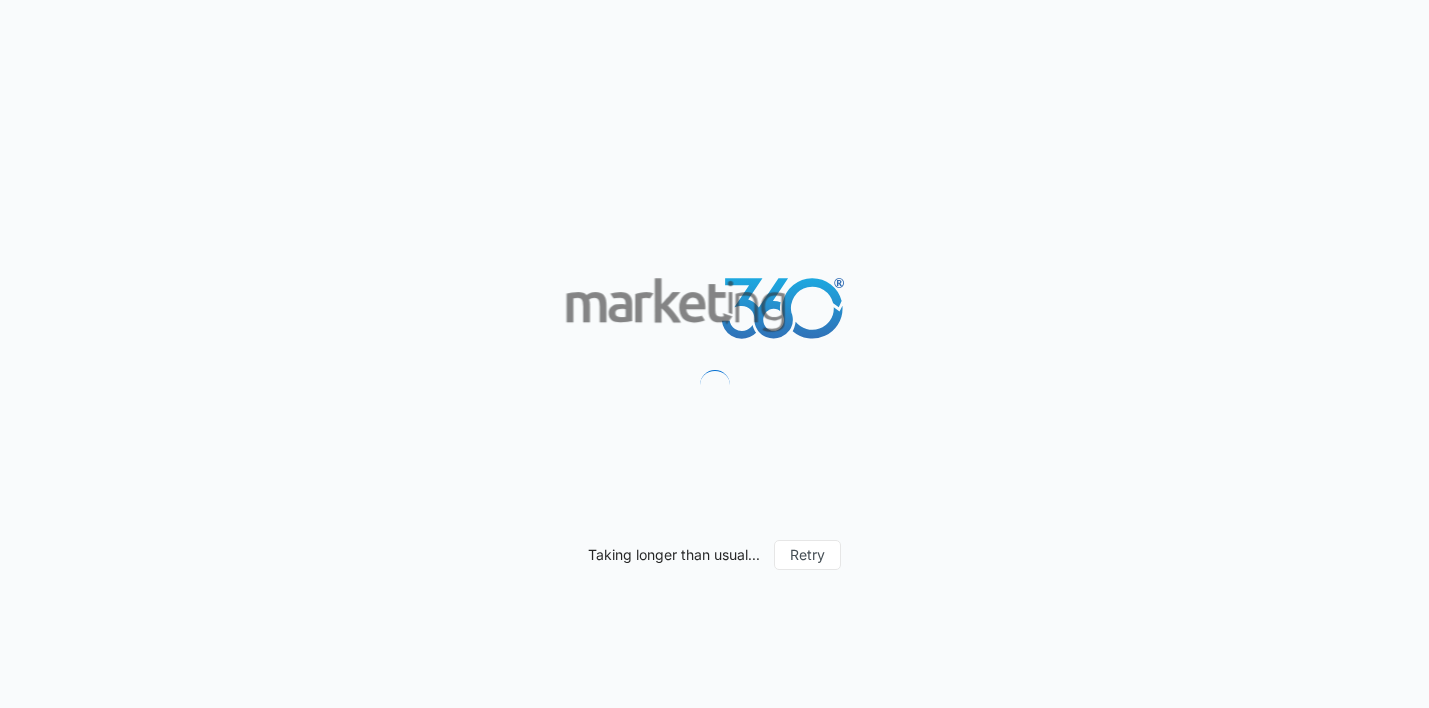 scroll, scrollTop: 0, scrollLeft: 0, axis: both 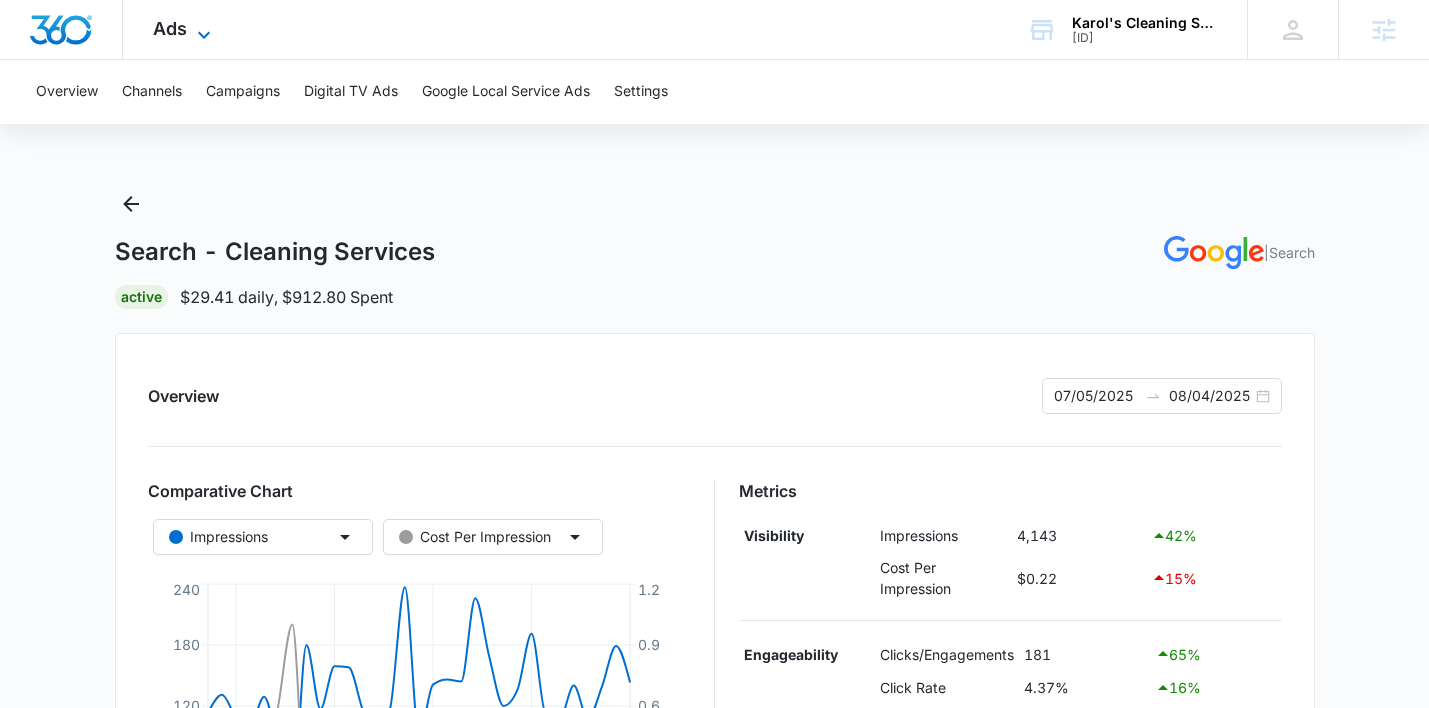click on "Ads" at bounding box center [170, 28] 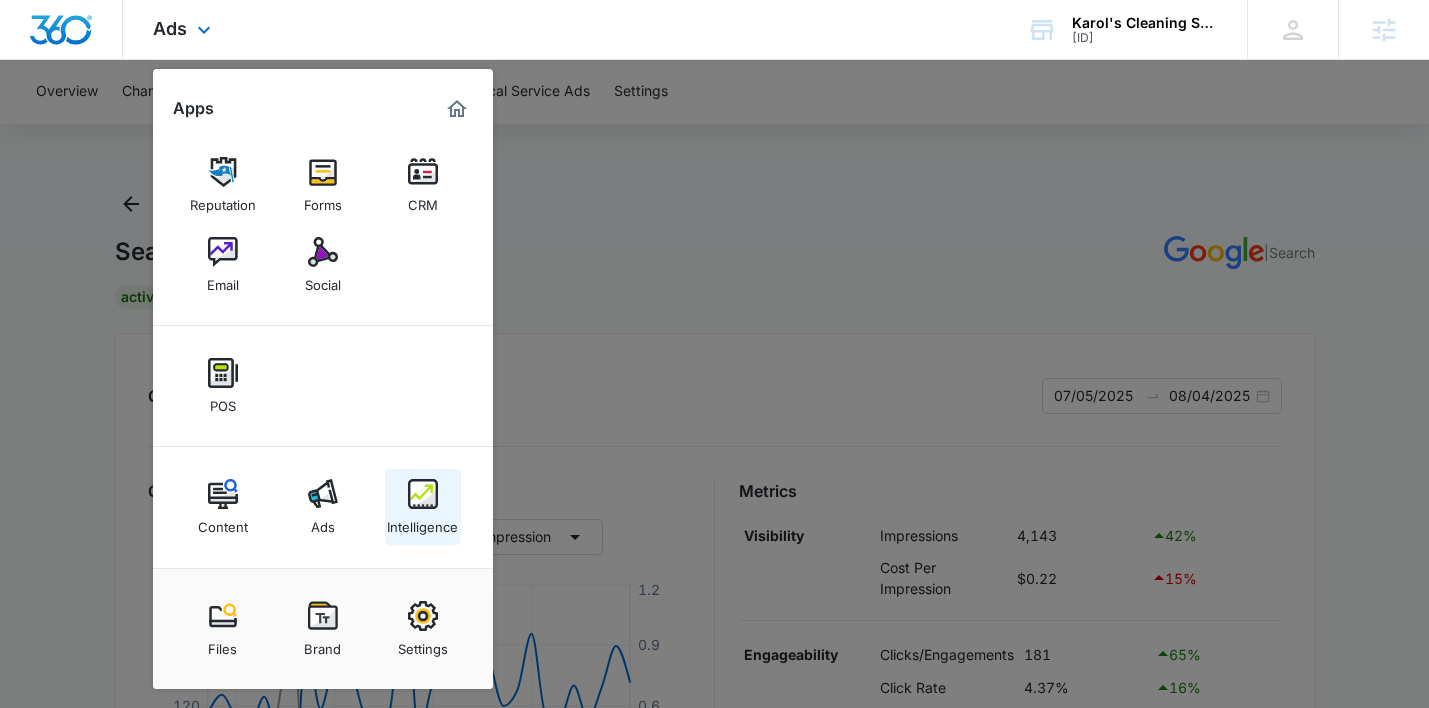 click on "Intelligence" at bounding box center [423, 507] 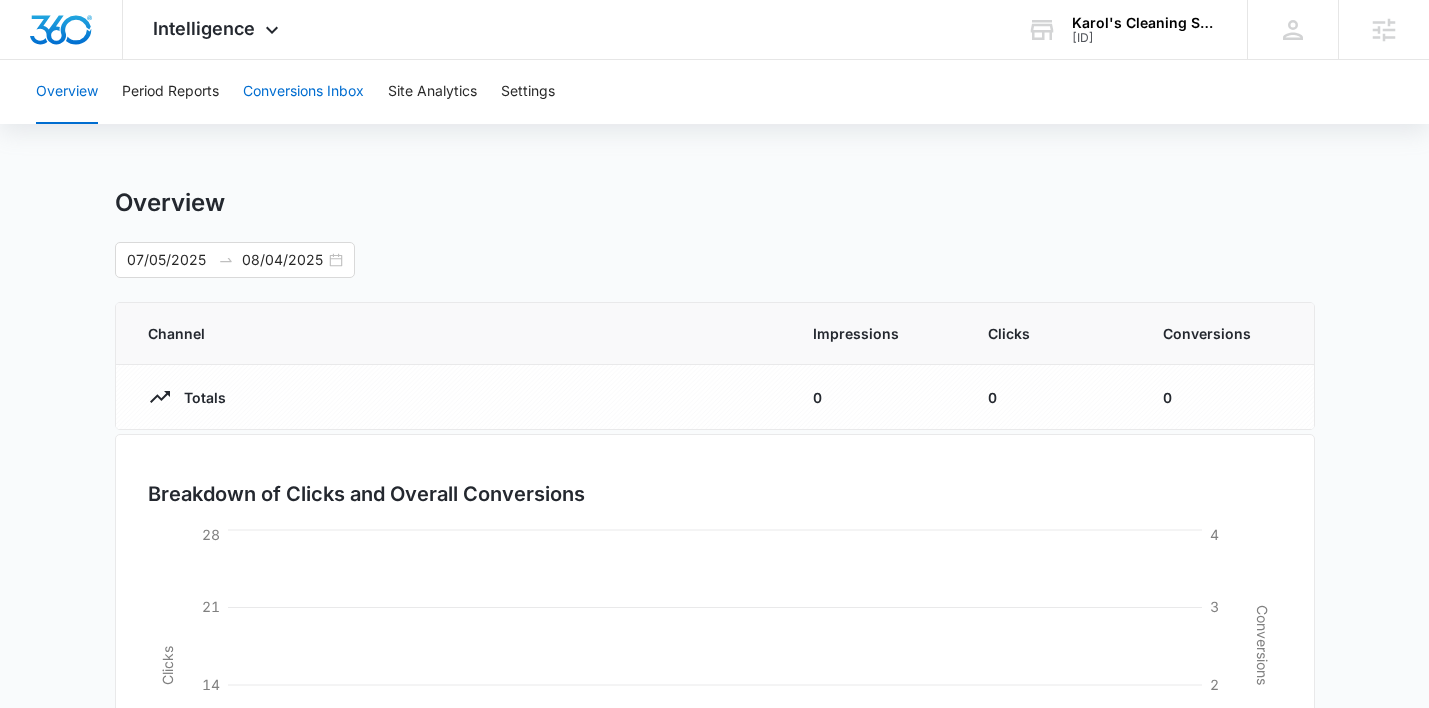 click on "Conversions Inbox" at bounding box center [303, 92] 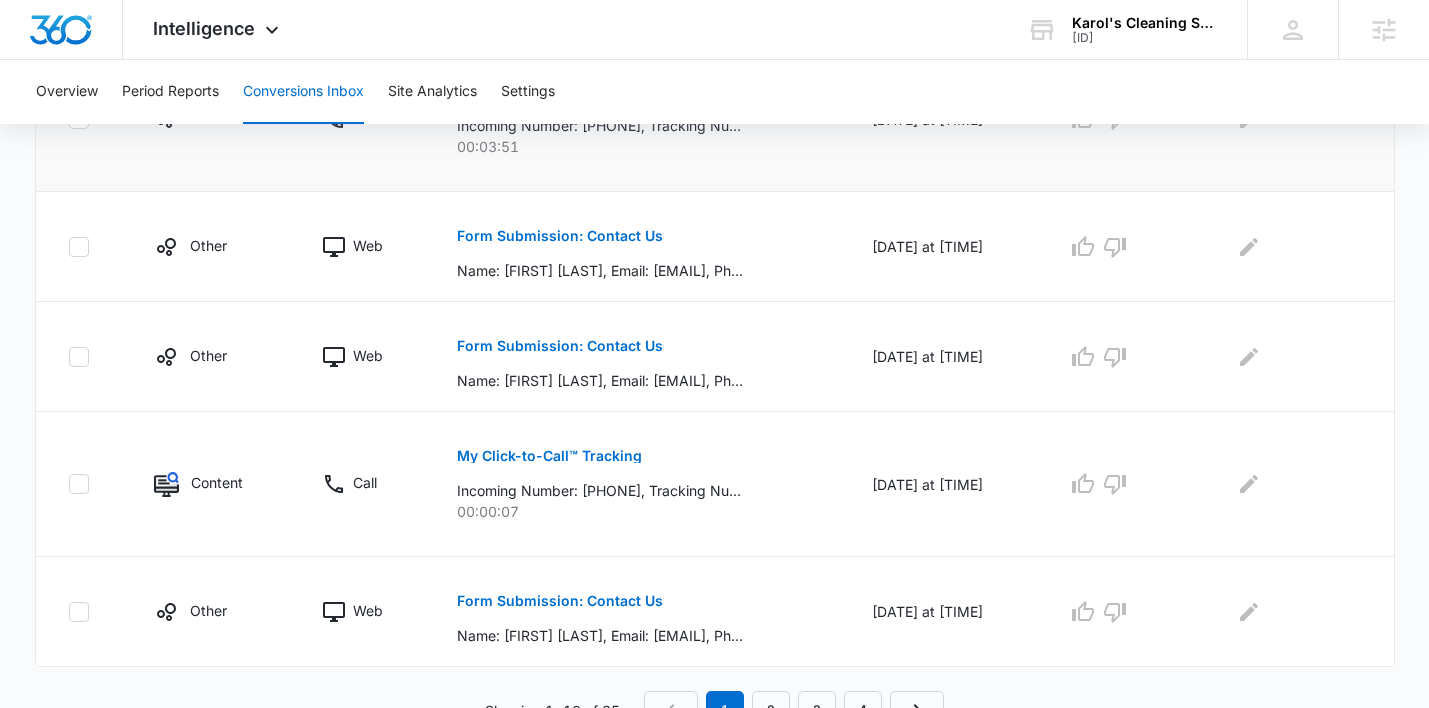 scroll, scrollTop: 1224, scrollLeft: 0, axis: vertical 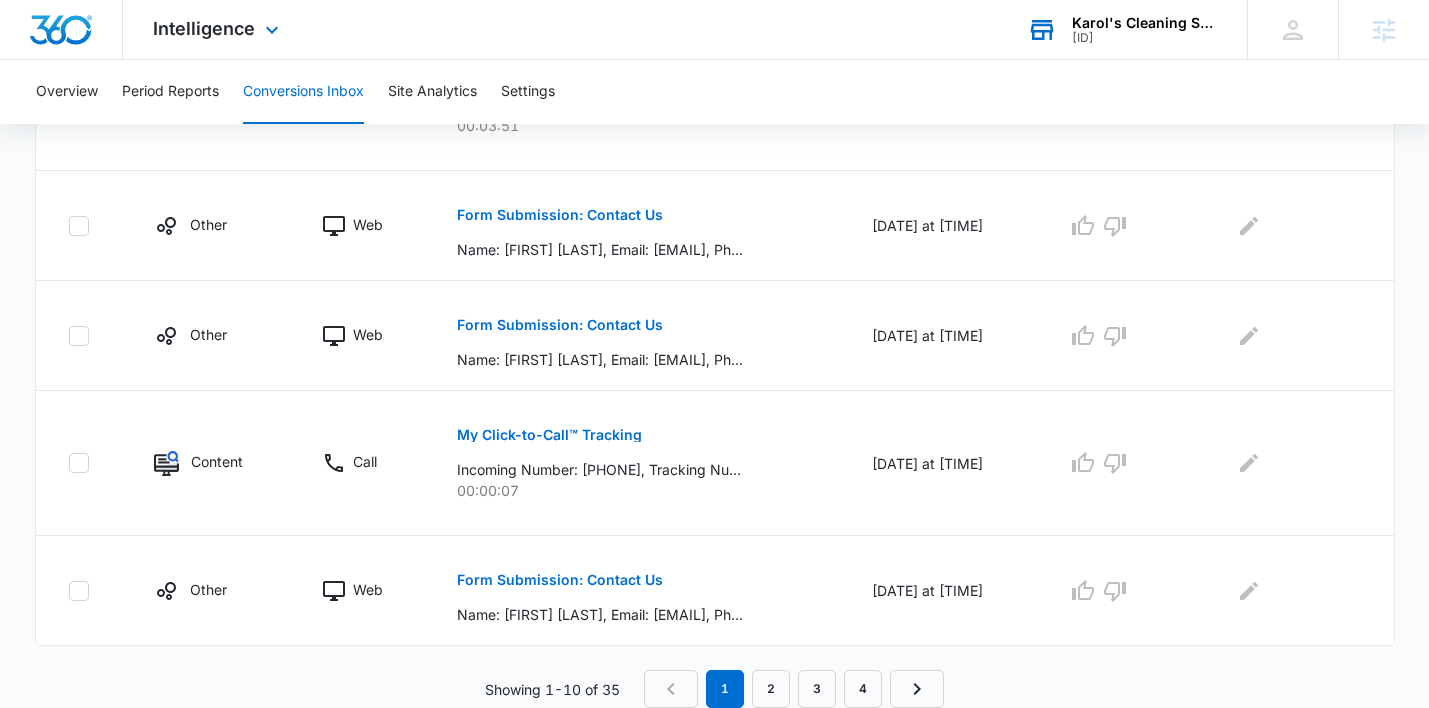 drag, startPoint x: 1132, startPoint y: 39, endPoint x: 1072, endPoint y: 43, distance: 60.133186 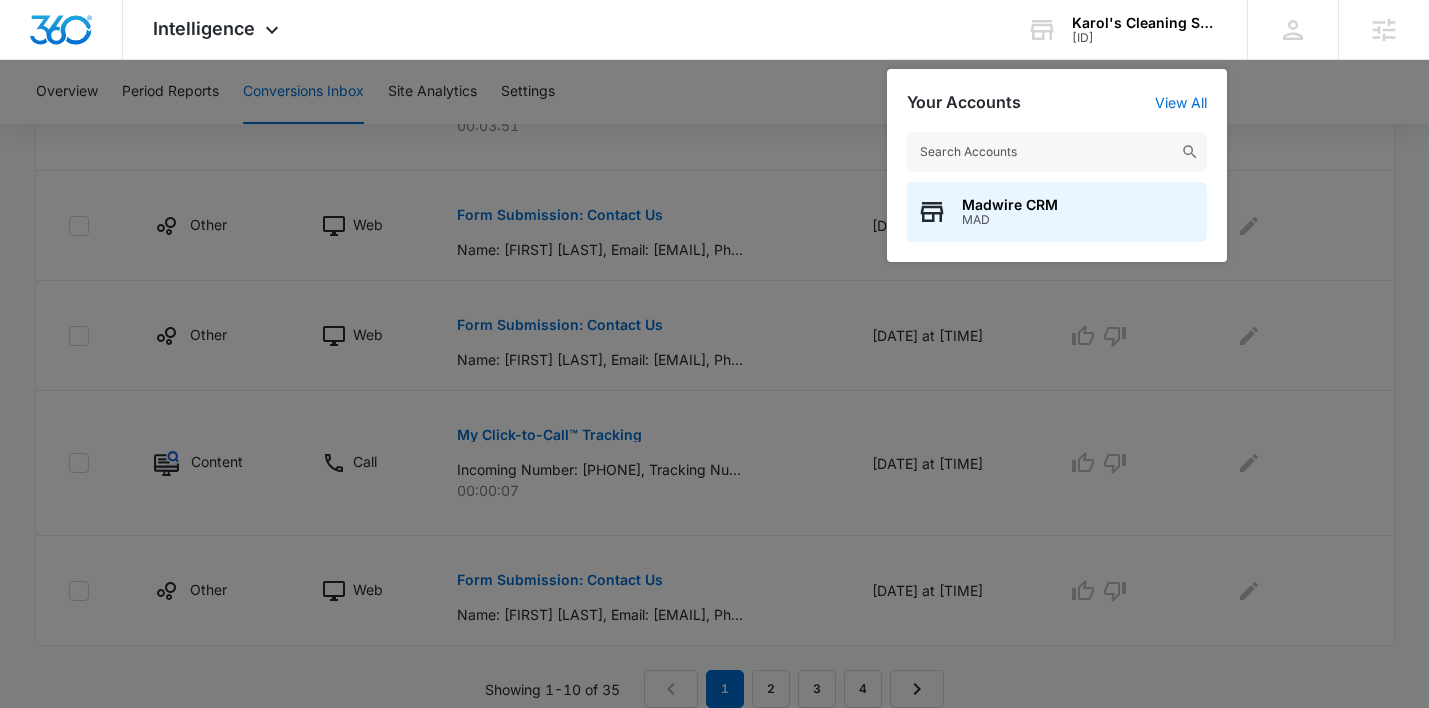 click at bounding box center [714, 354] 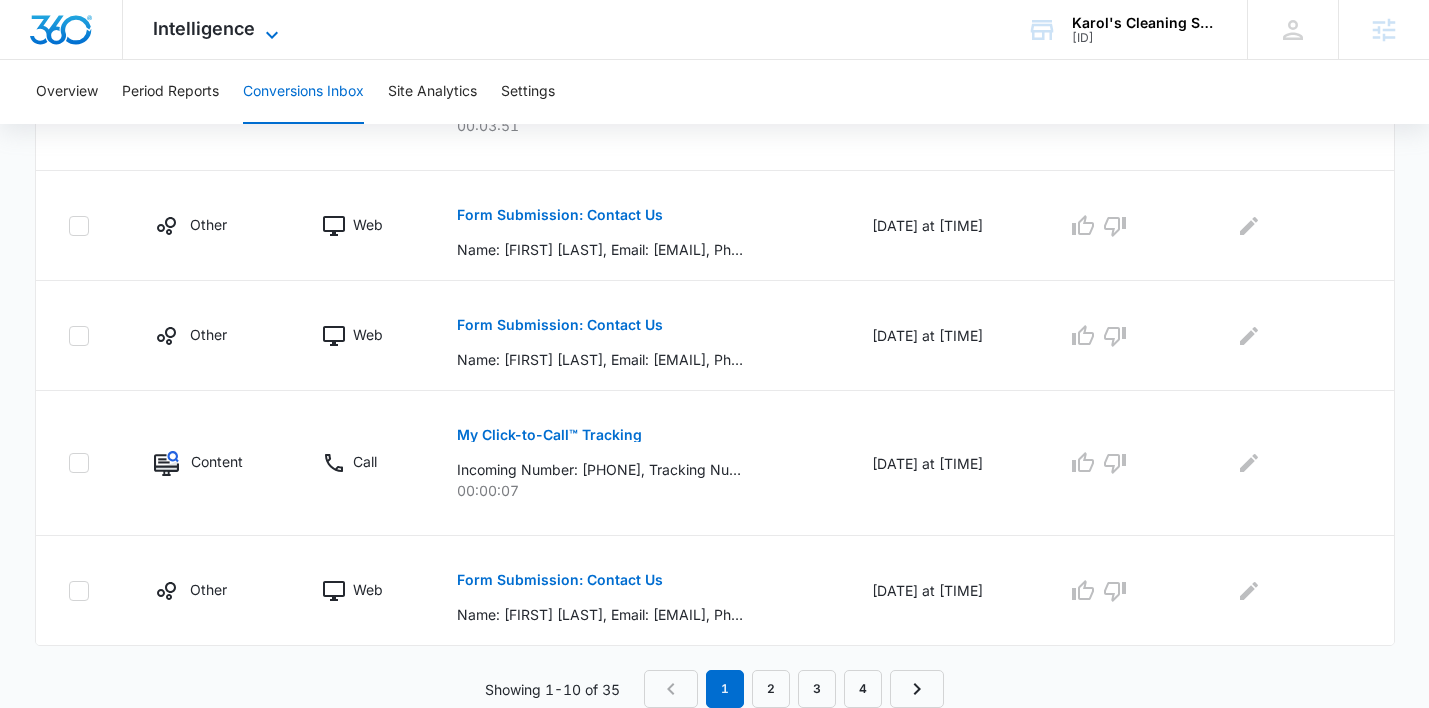 click on "Intelligence" at bounding box center [204, 28] 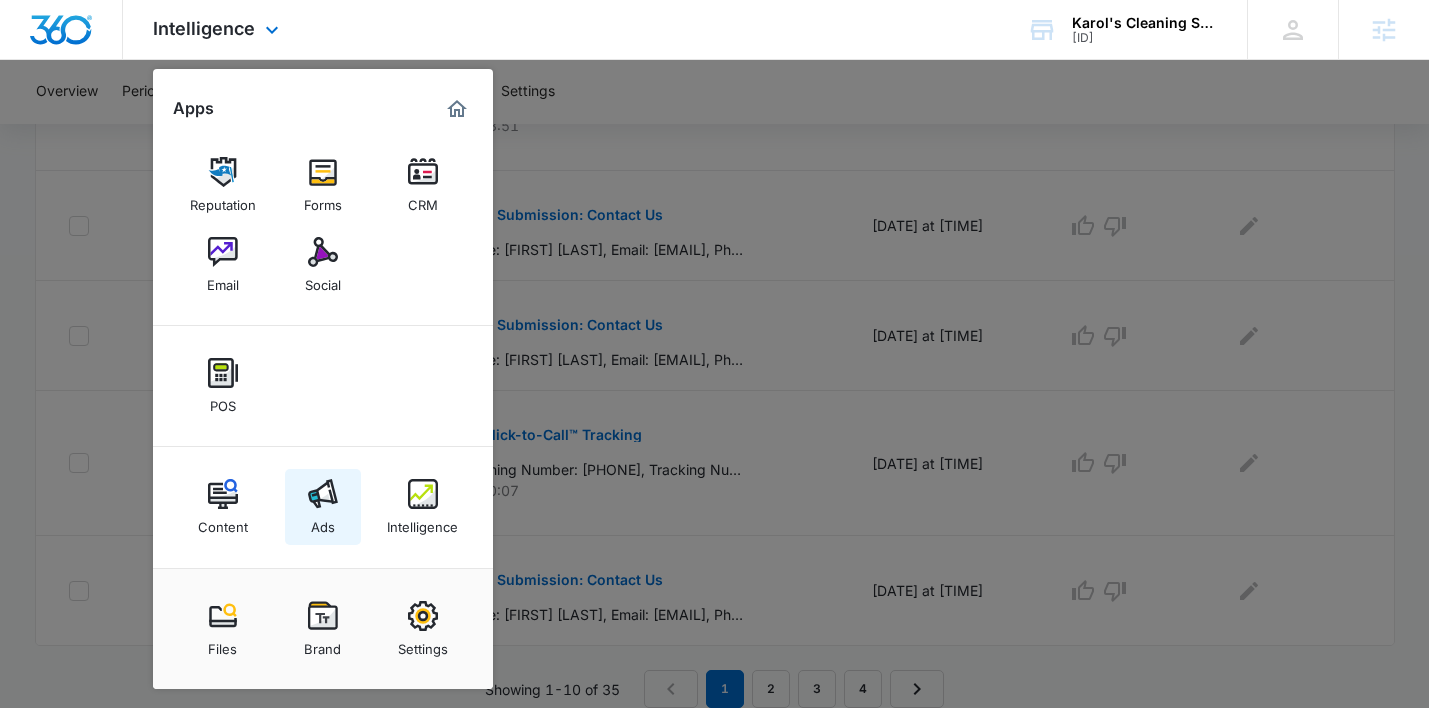 click on "Ads" at bounding box center [323, 522] 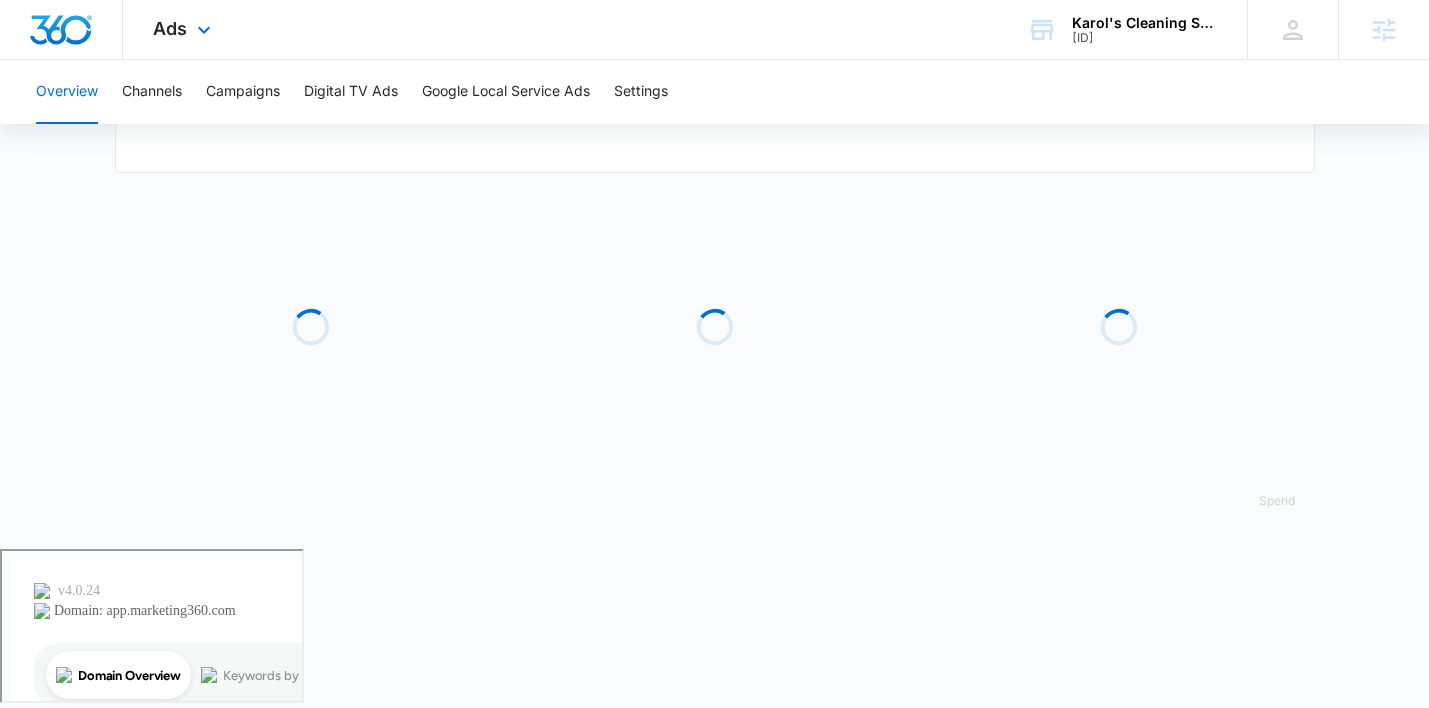 type on "07/05/2025" 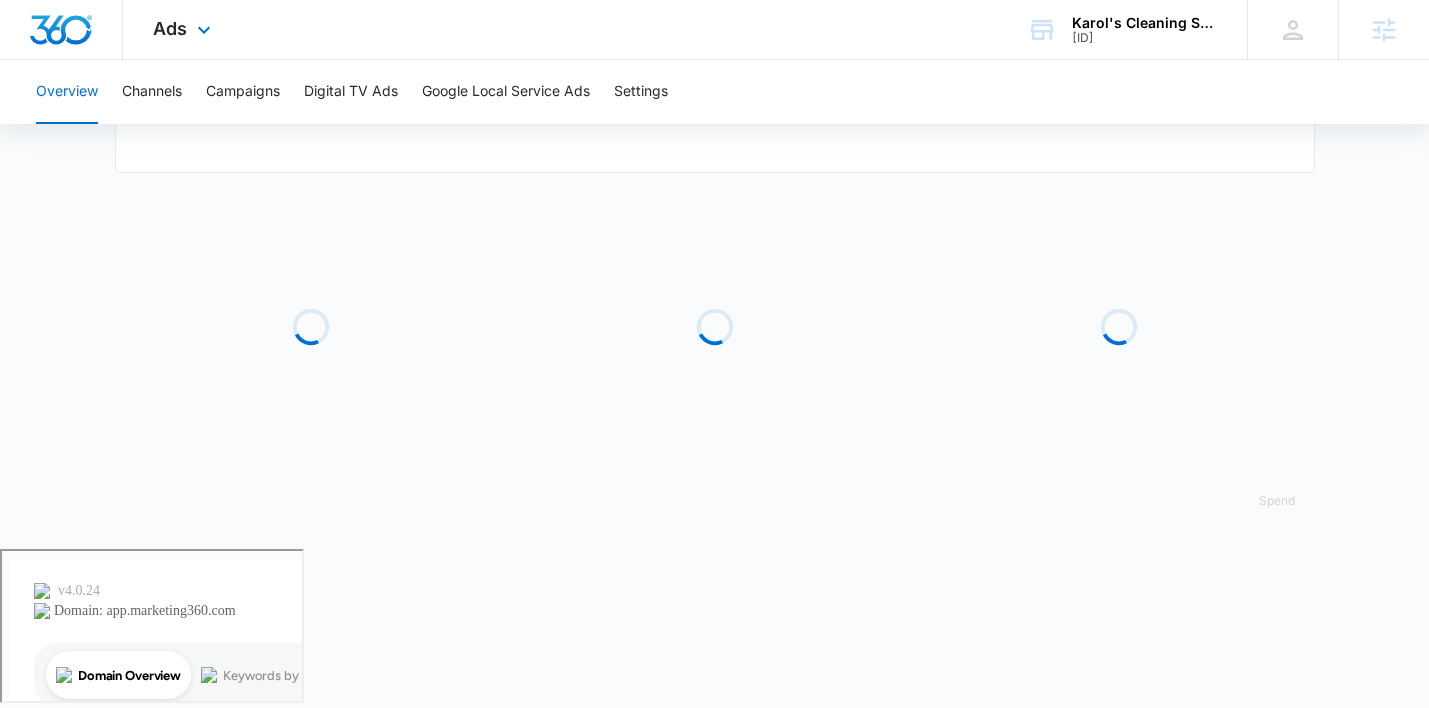 type on "08/04/2025" 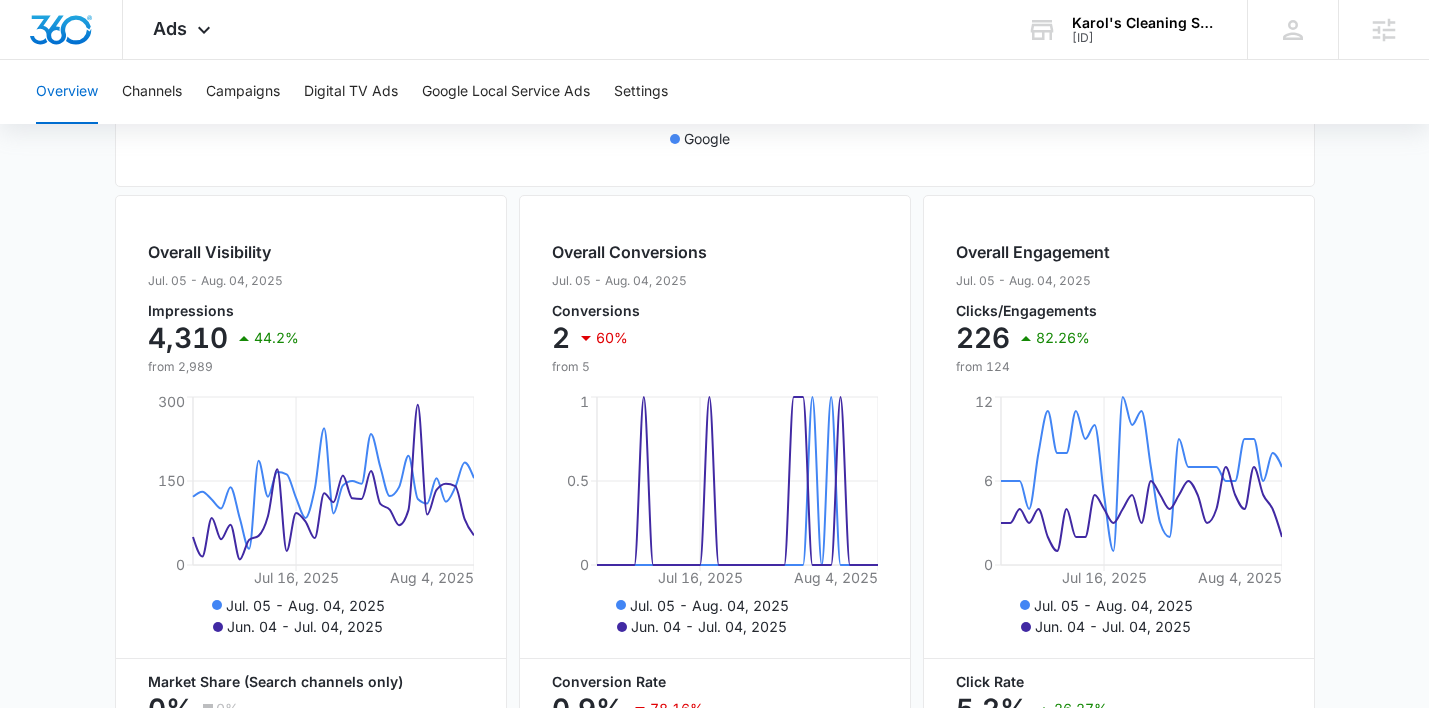 scroll, scrollTop: 539, scrollLeft: 0, axis: vertical 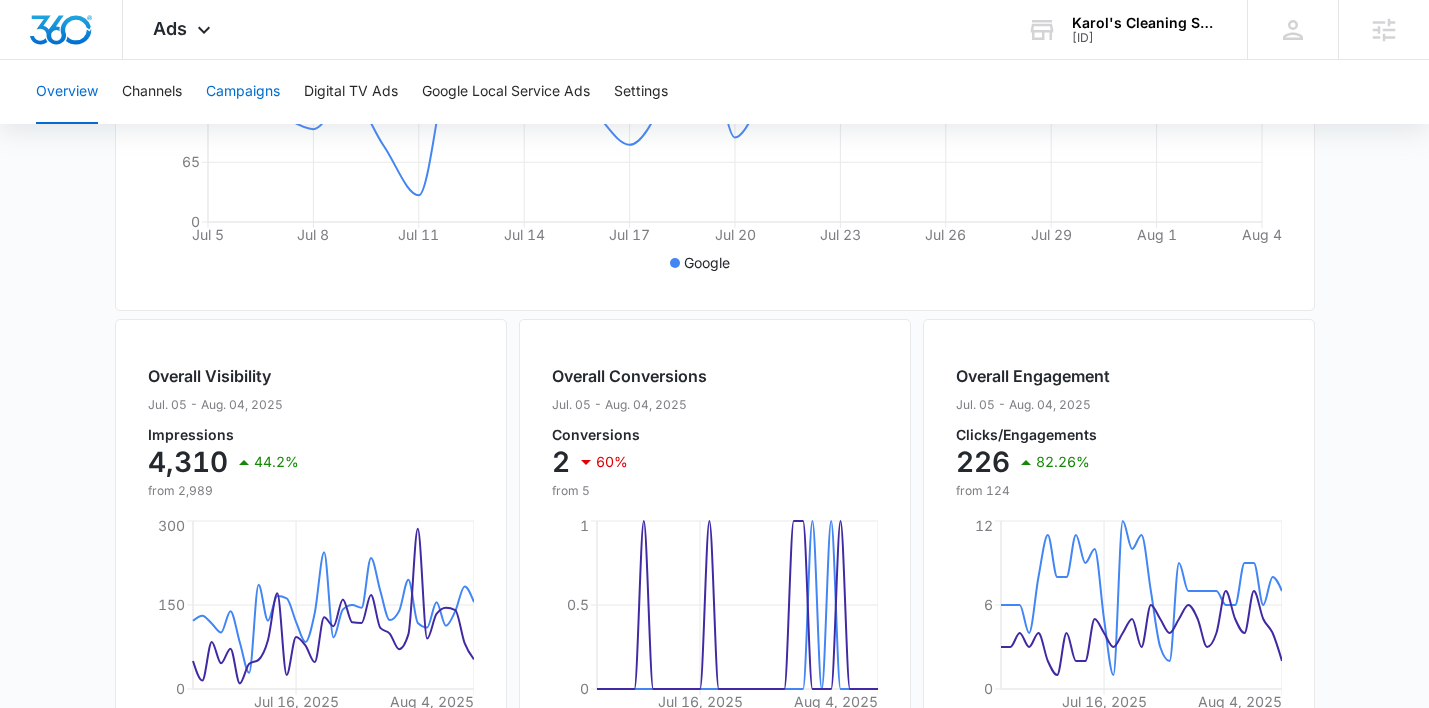 click on "Campaigns" at bounding box center [243, 92] 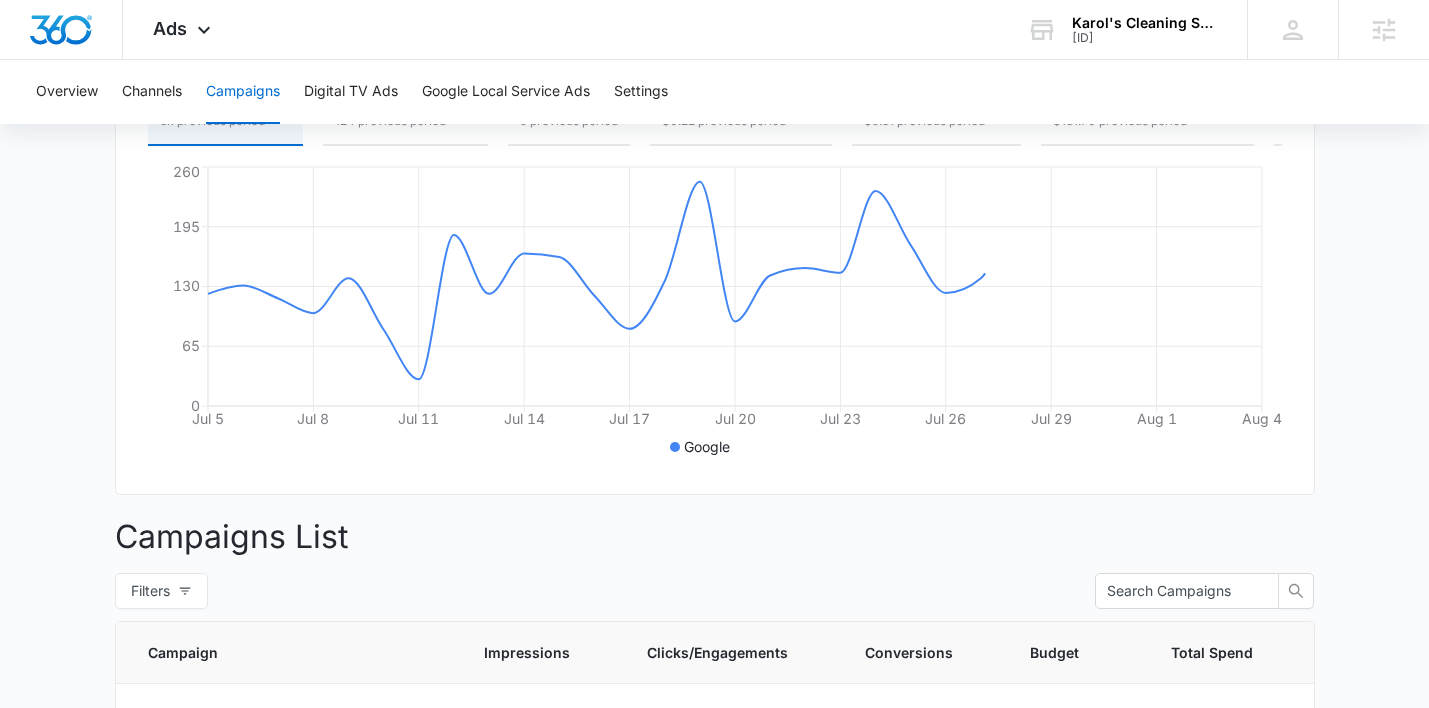 scroll, scrollTop: 718, scrollLeft: 0, axis: vertical 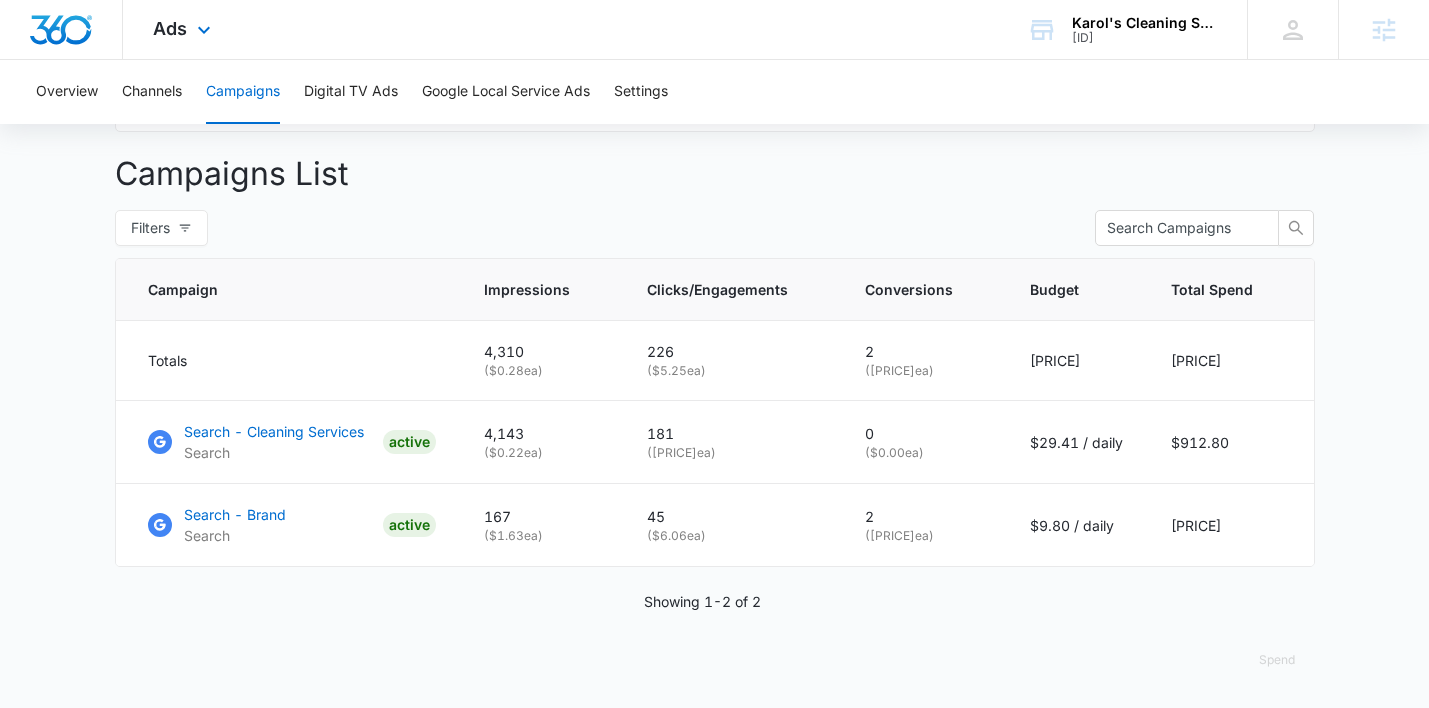click on "Ads Apps Reputation Forms CRM Email Social POS Content Ads Intelligence Files Brand Settings" at bounding box center (184, 29) 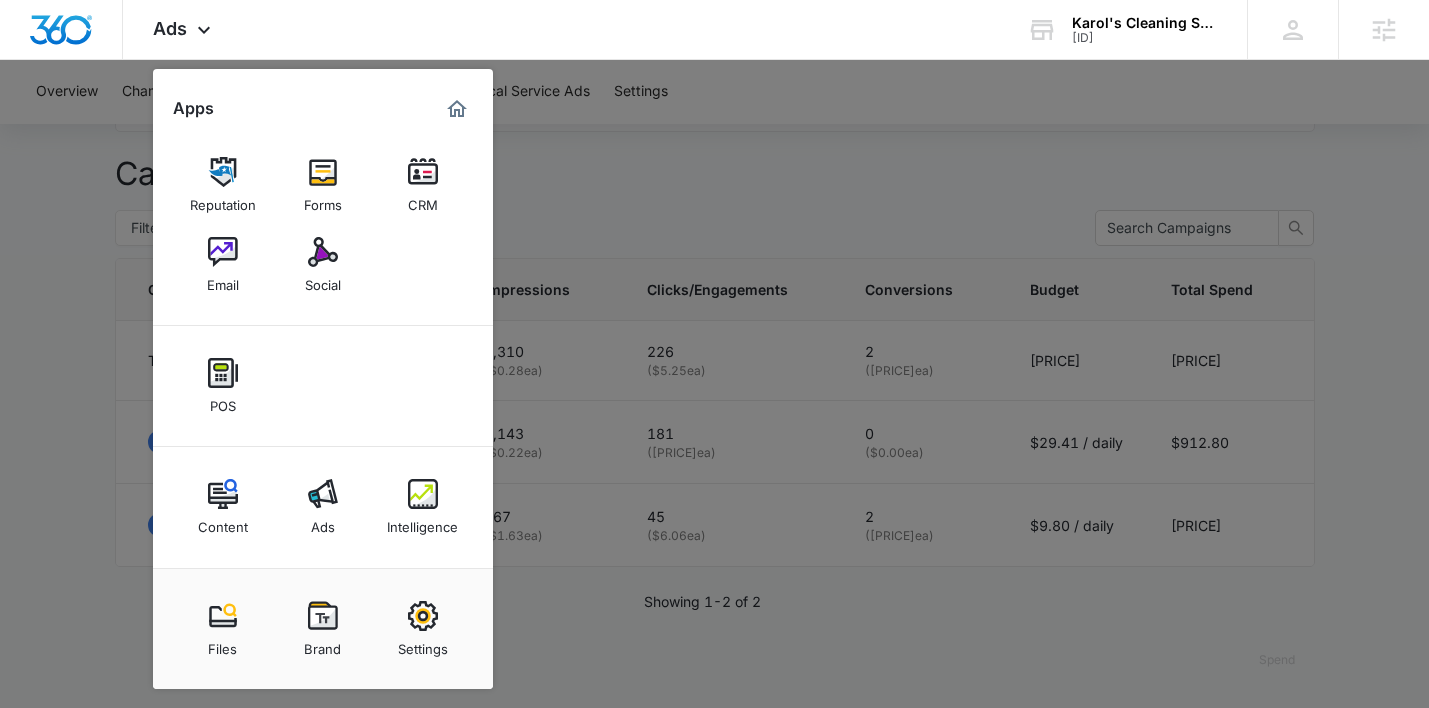 click at bounding box center [714, 354] 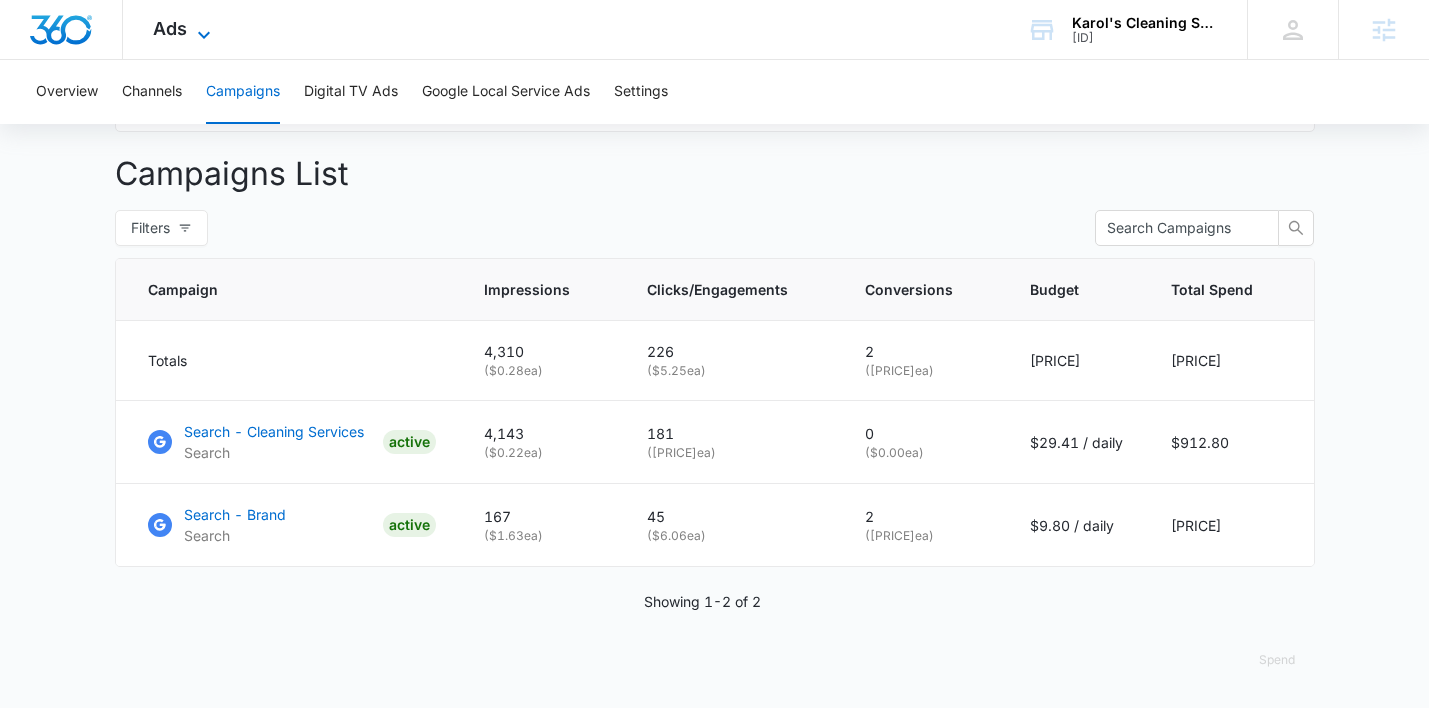 click on "Ads" at bounding box center (170, 28) 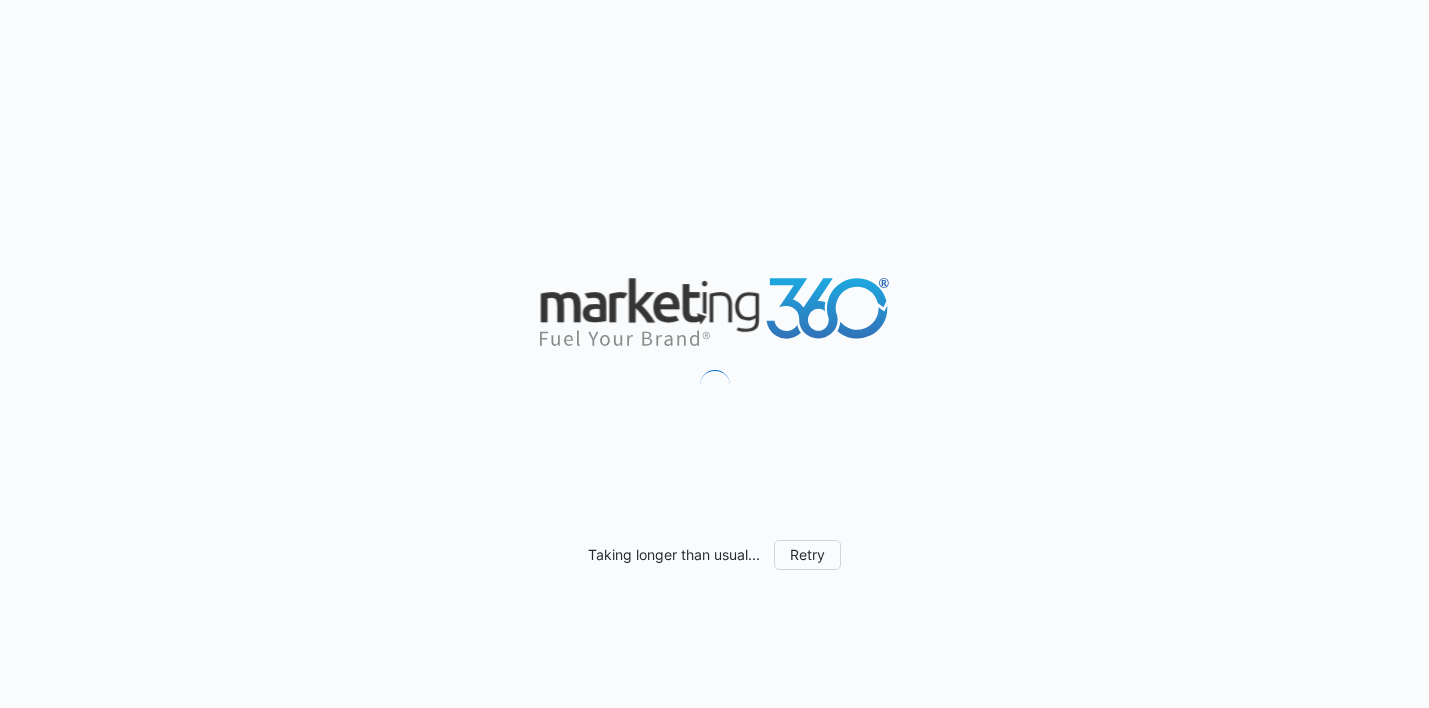 scroll, scrollTop: 0, scrollLeft: 0, axis: both 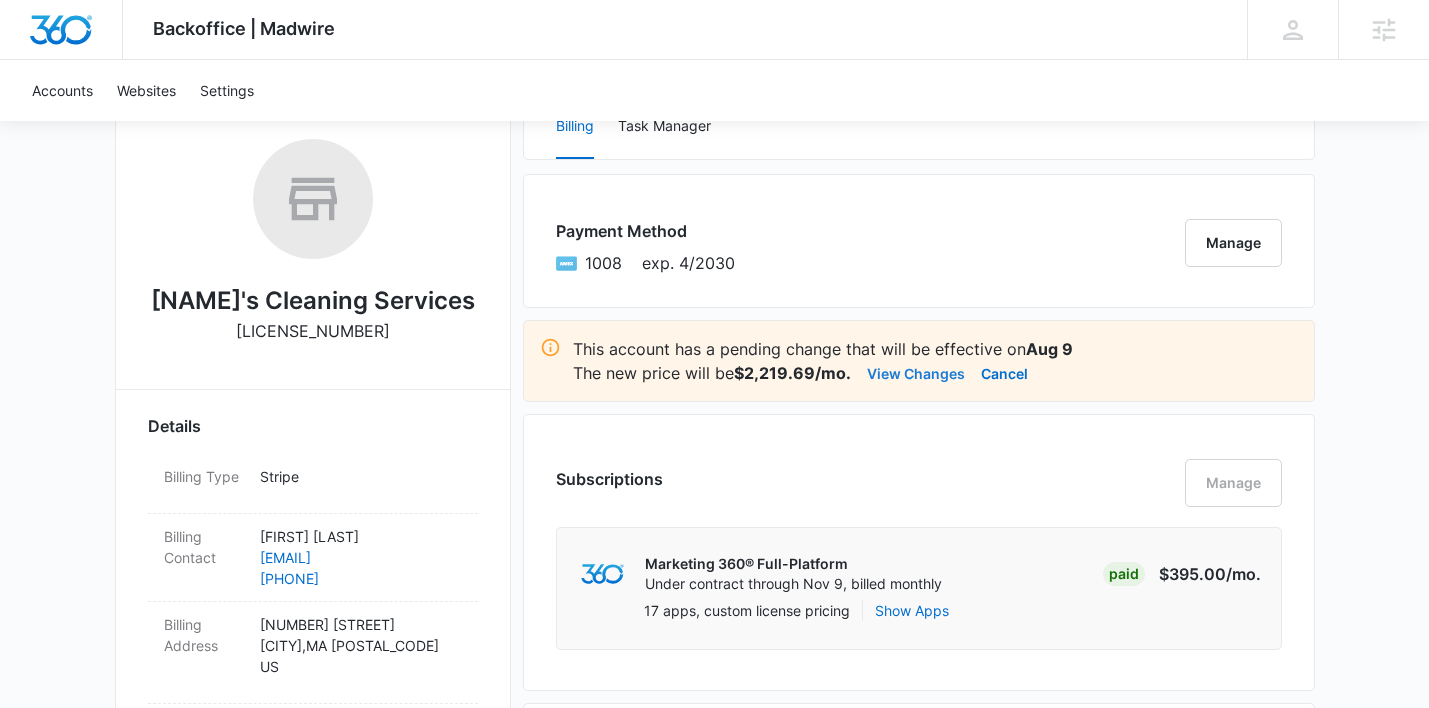 click on "View Changes" at bounding box center [916, 373] 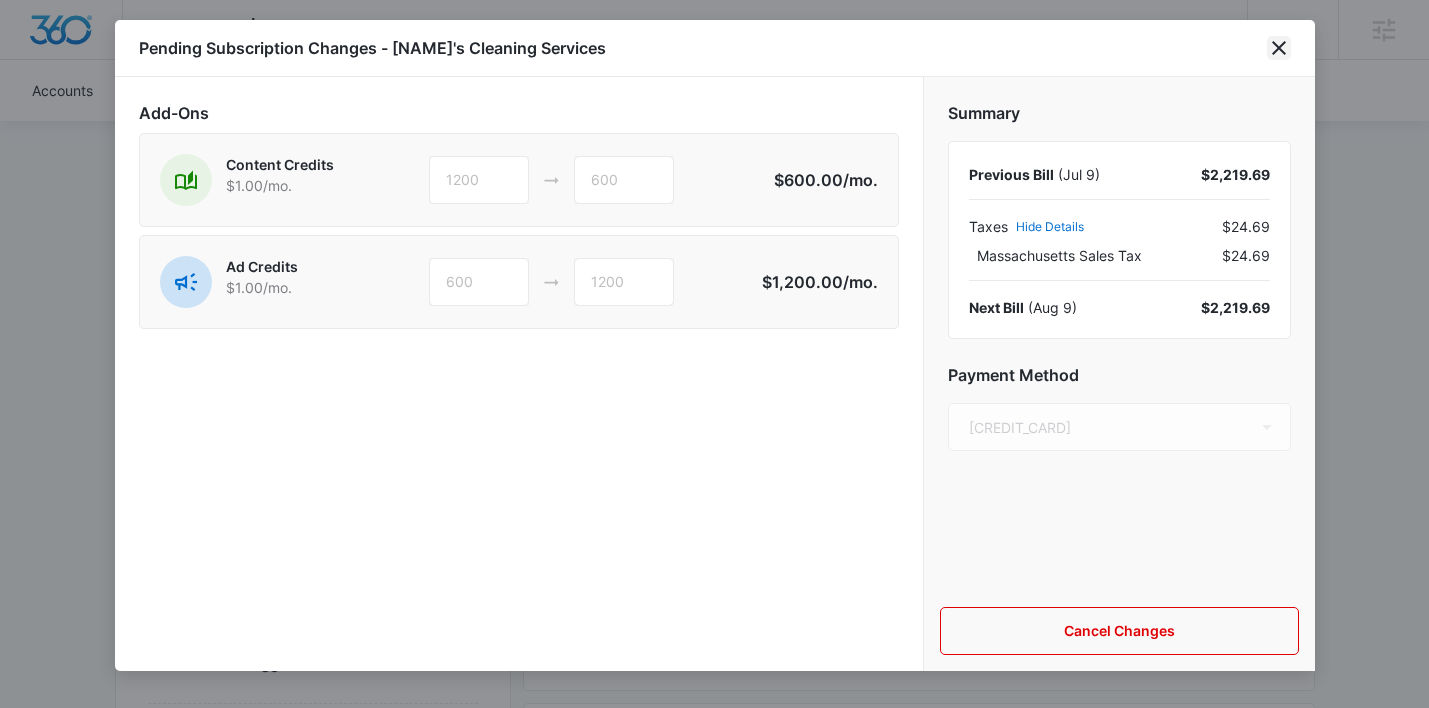 click 